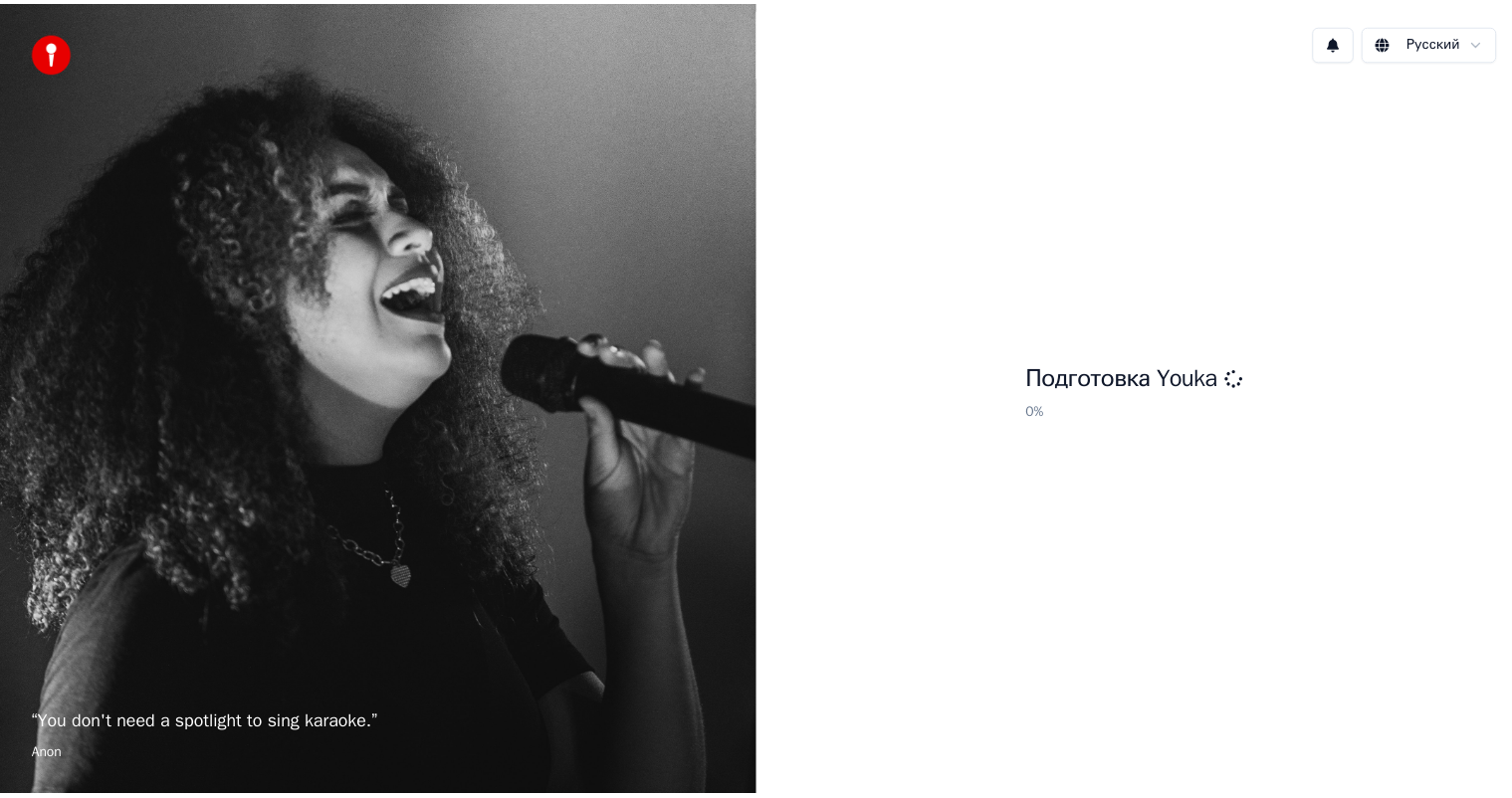 scroll, scrollTop: 0, scrollLeft: 0, axis: both 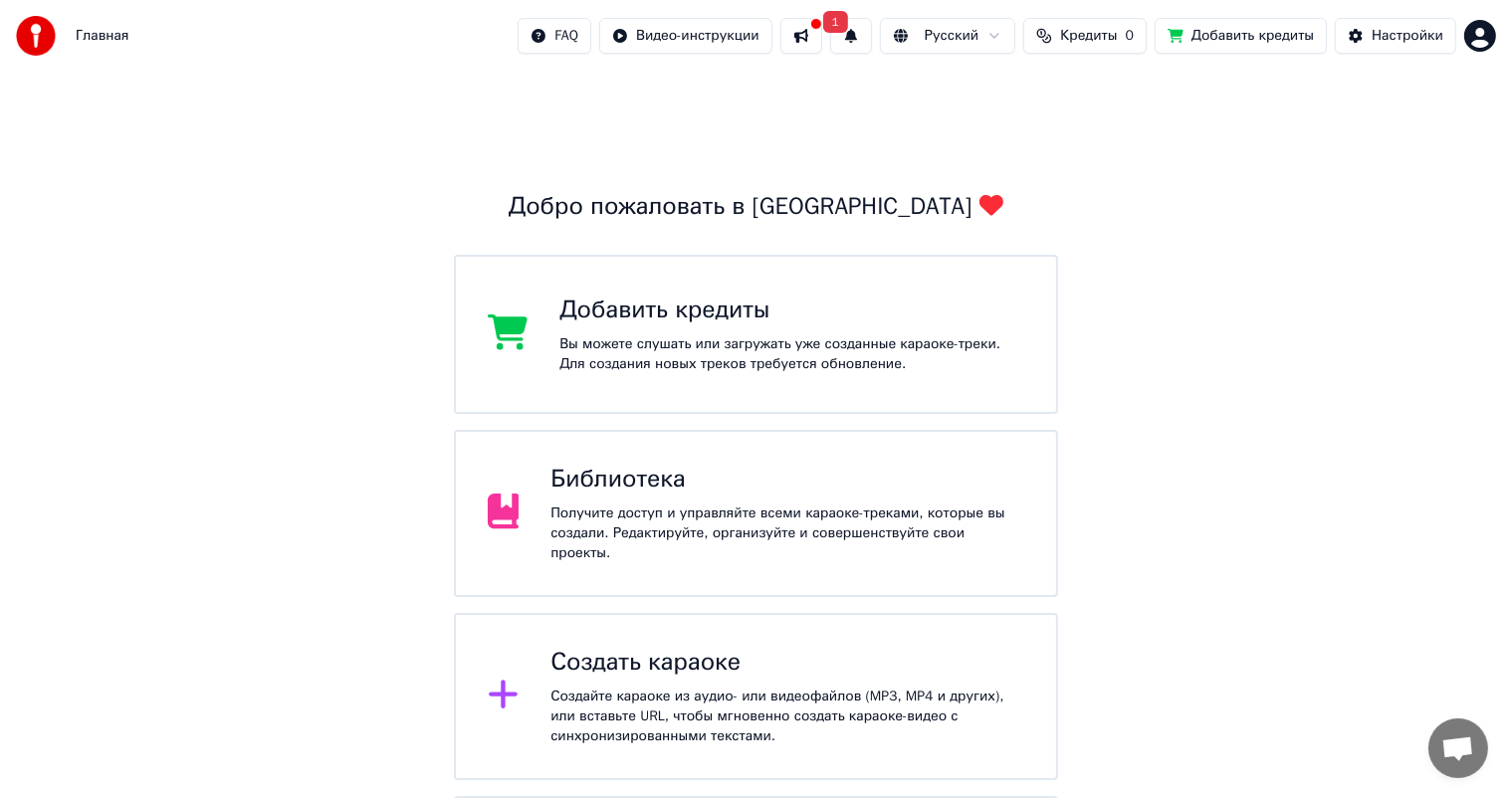 click on "1" at bounding box center (851, 36) 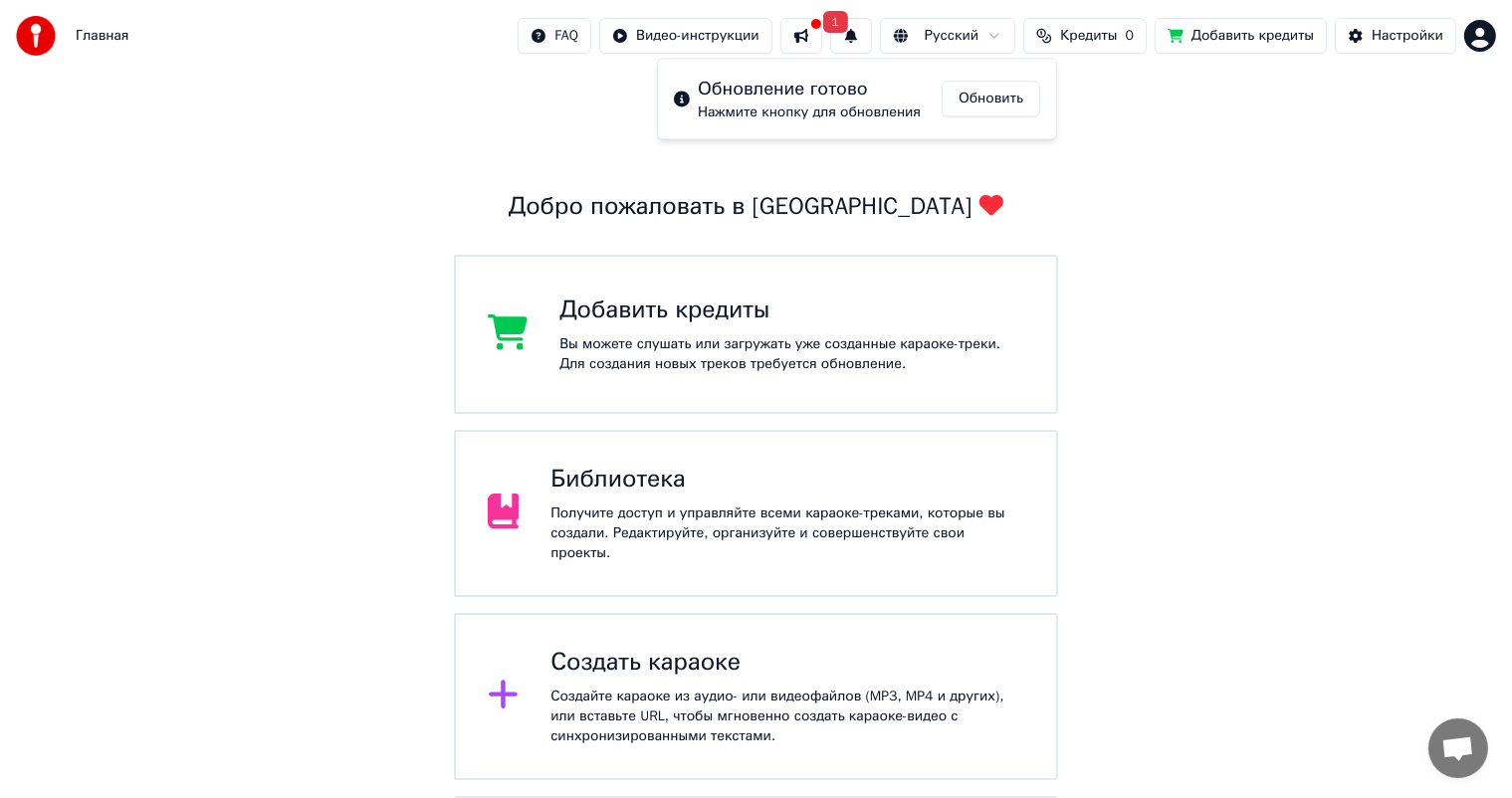 click on "1" at bounding box center [851, 36] 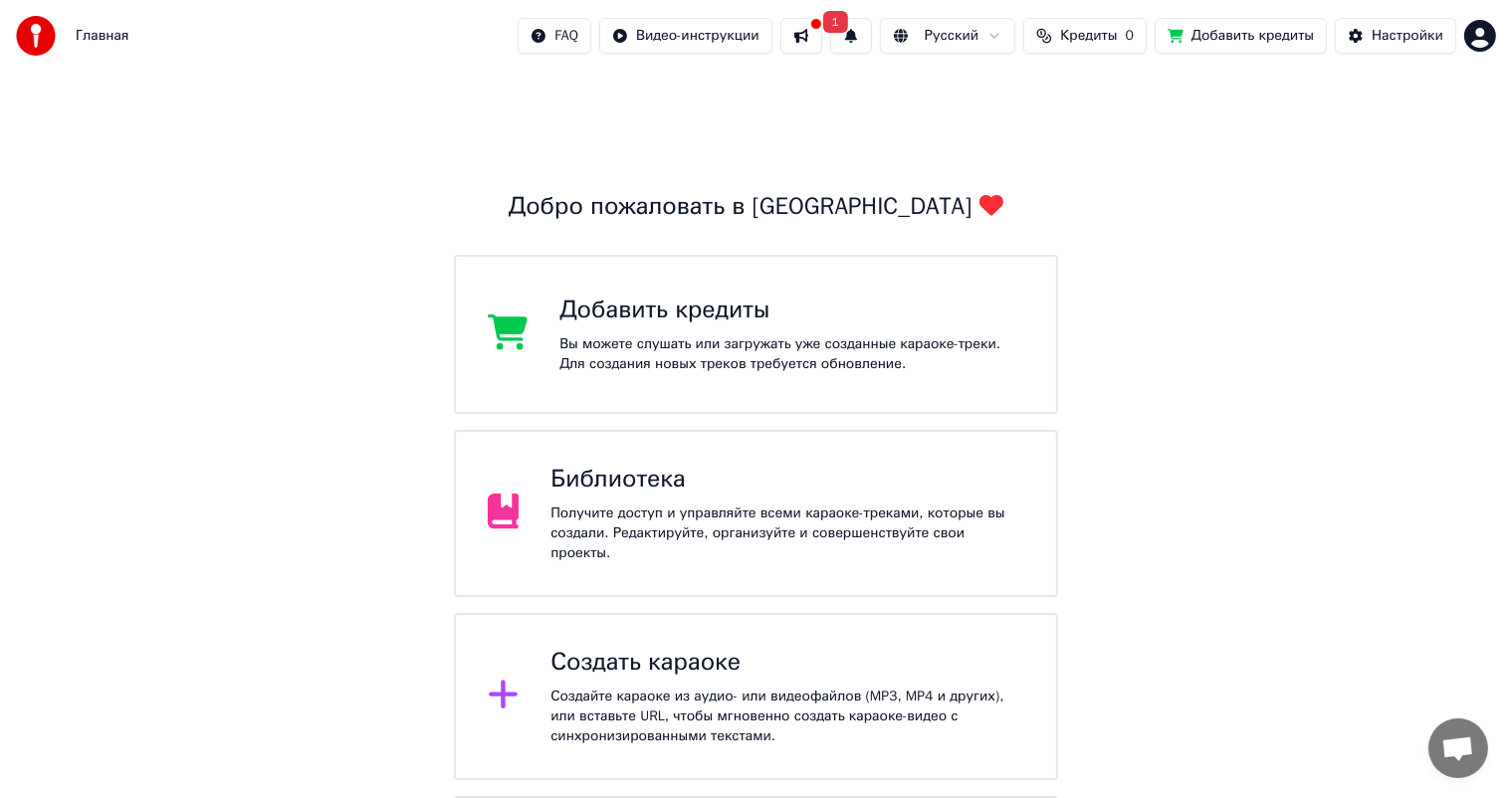click on "1" at bounding box center (851, 36) 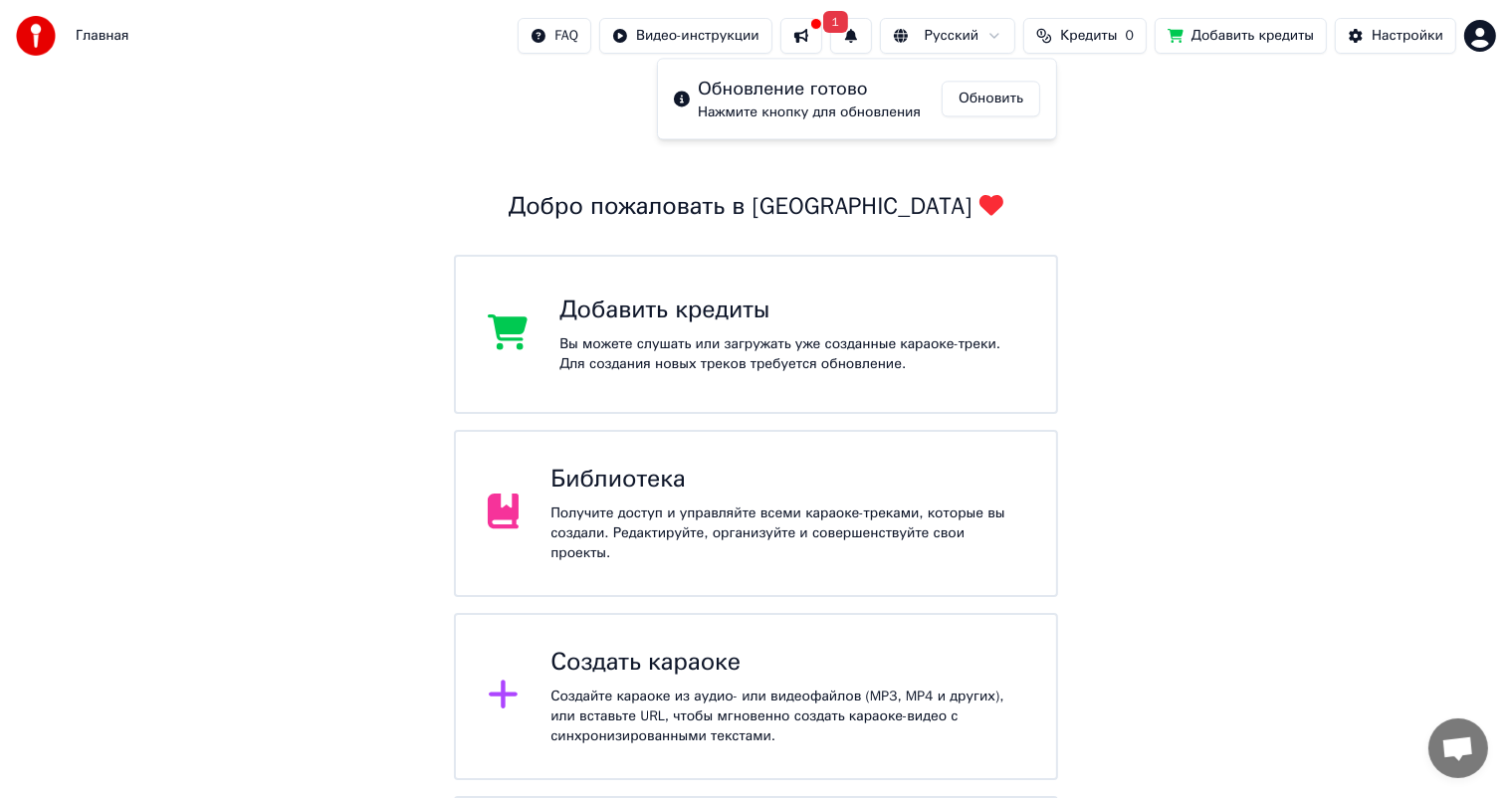 click on "1" at bounding box center [851, 36] 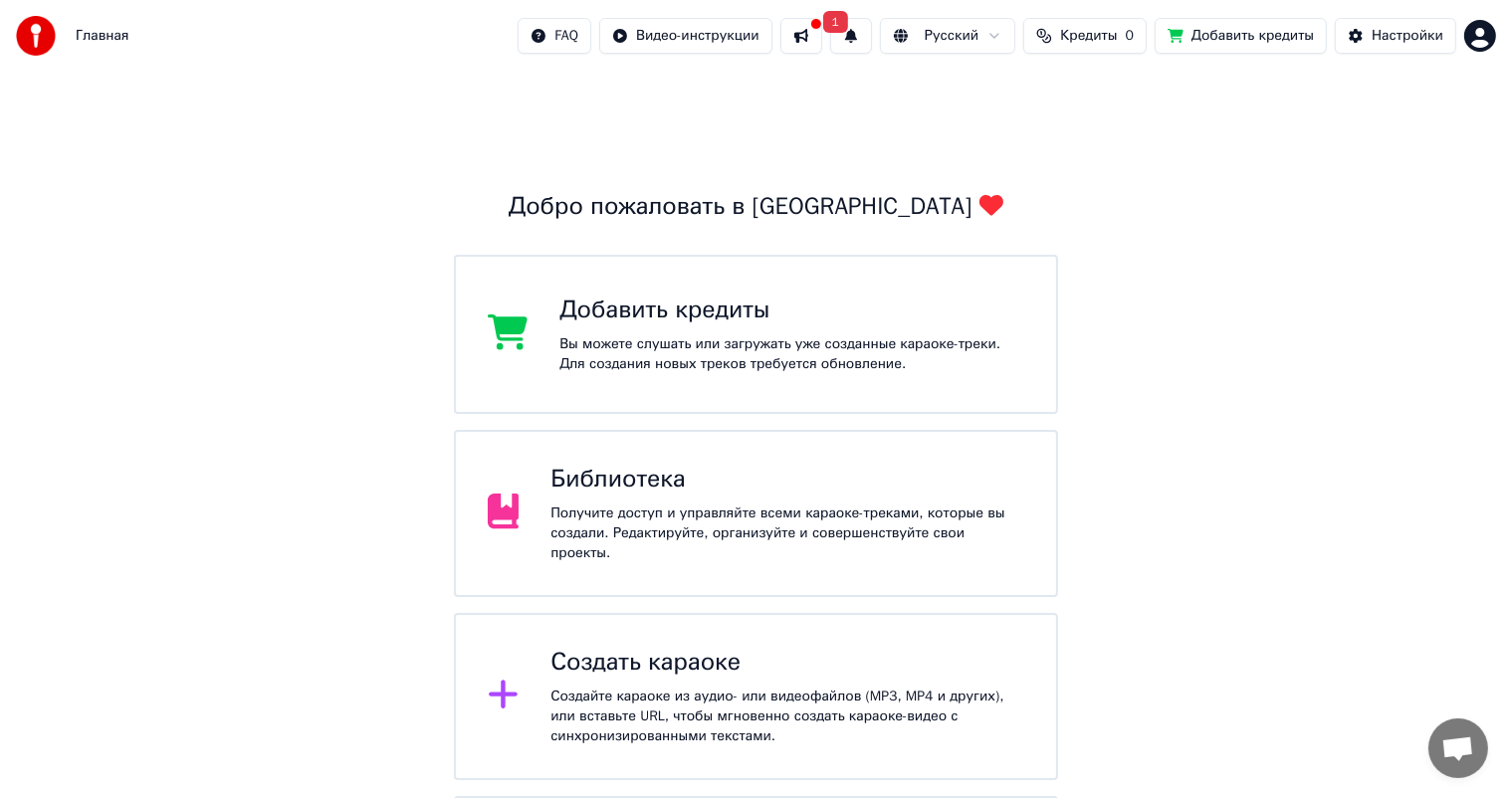 click on "1" at bounding box center [851, 36] 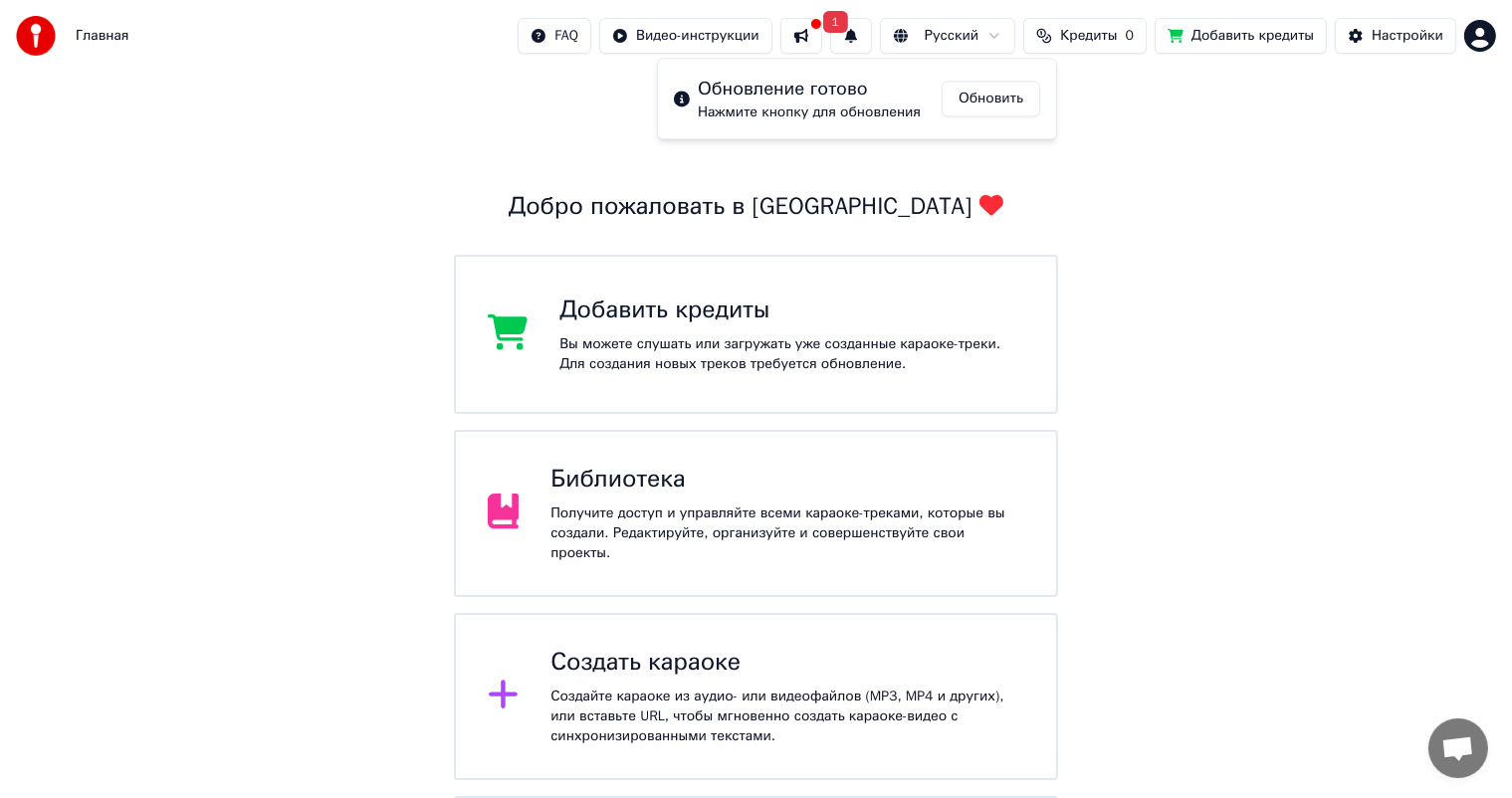 click on "Обновить" at bounding box center [990, 99] 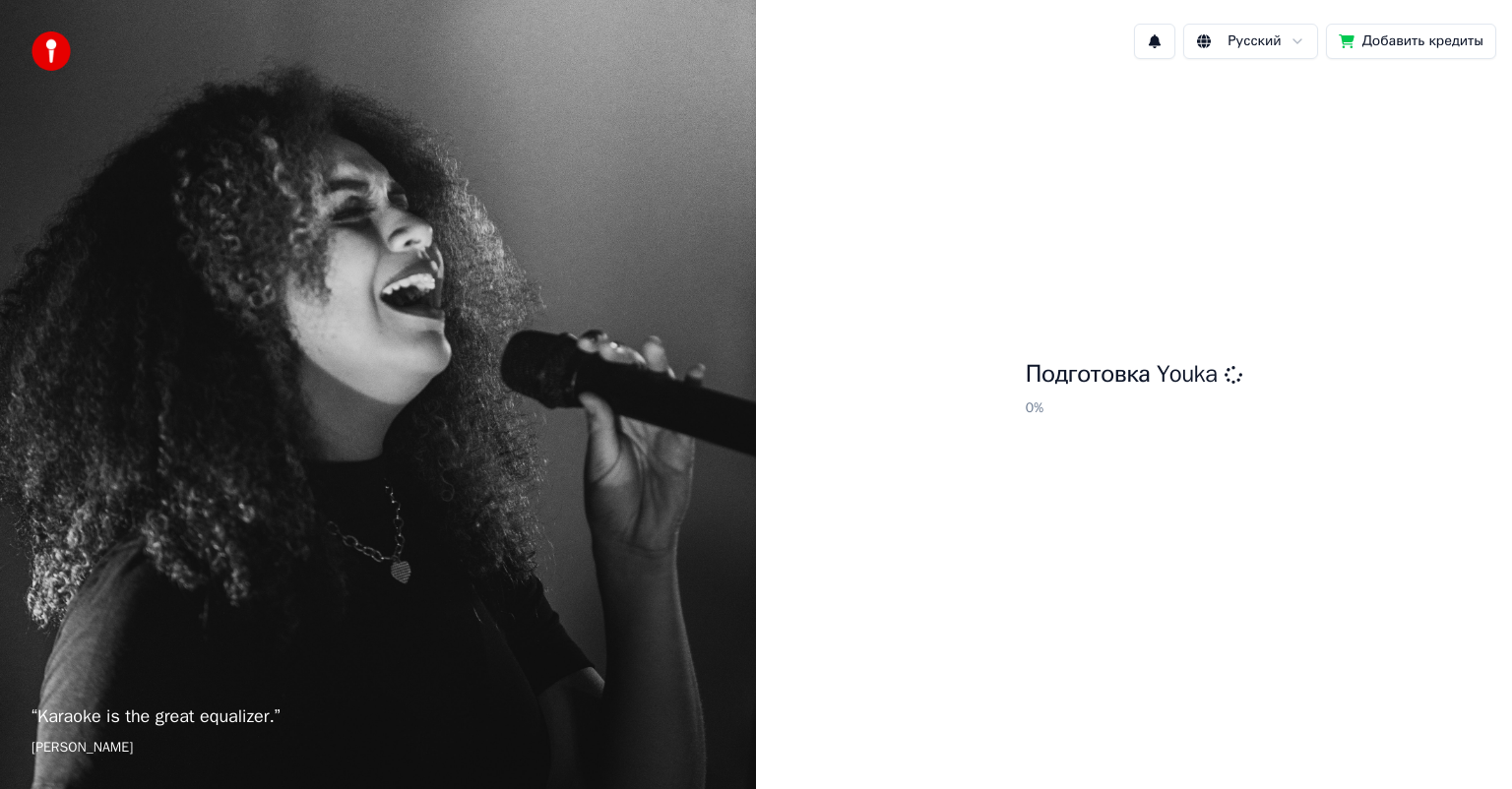 scroll, scrollTop: 0, scrollLeft: 0, axis: both 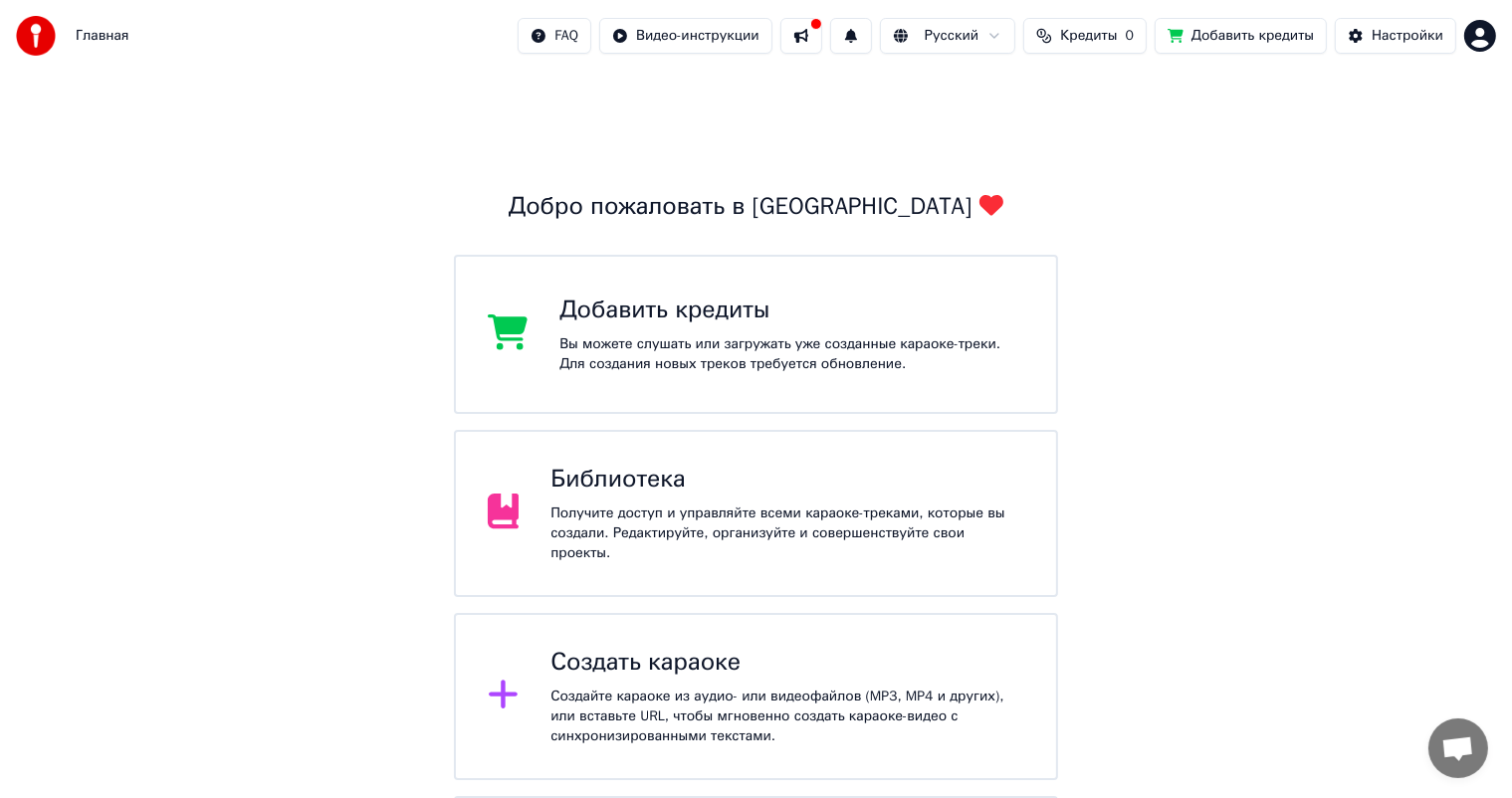 click at bounding box center (801, 36) 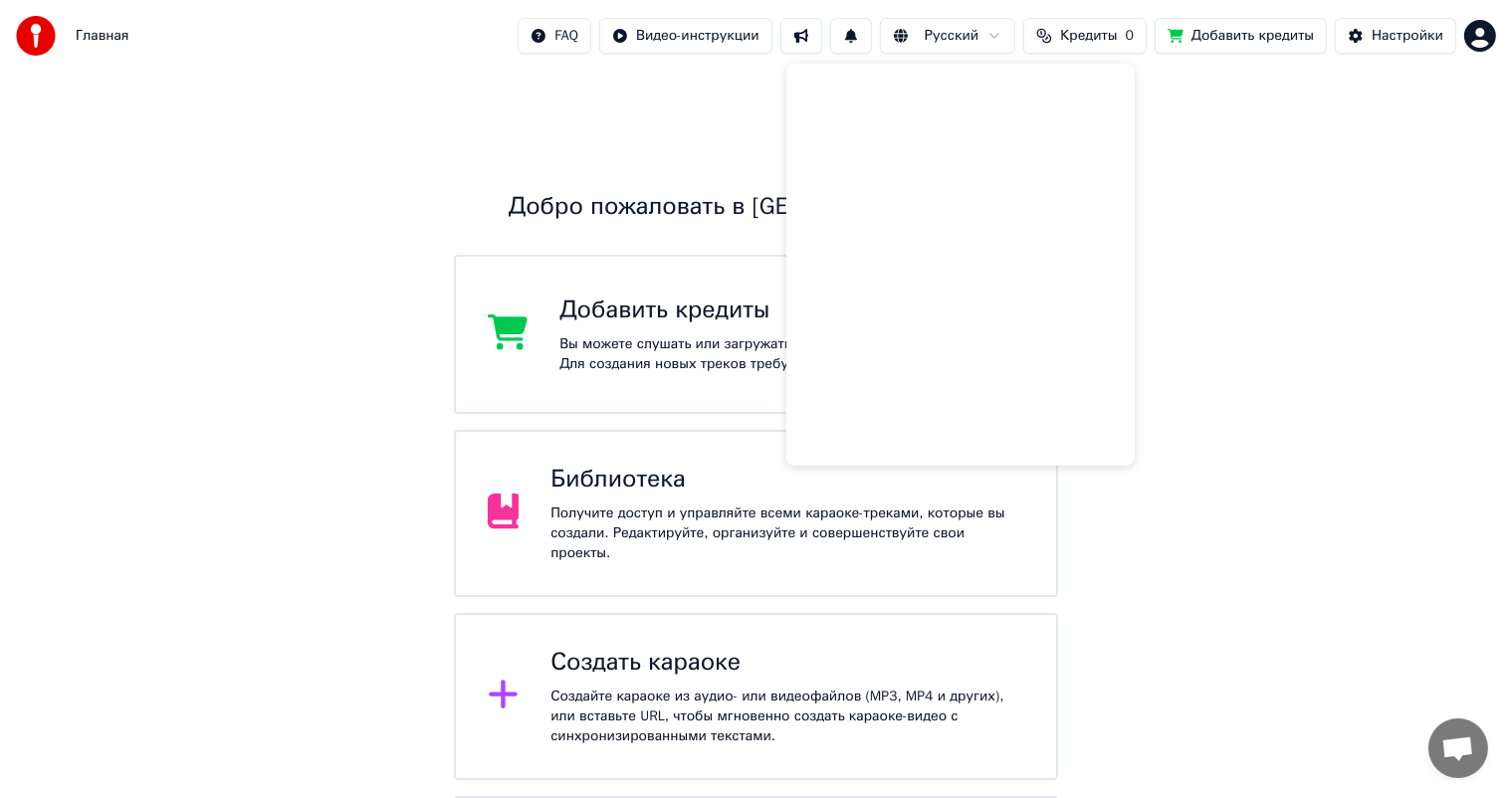click on "Добро пожаловать в Youka Добавить кредиты Вы можете слушать или загружать уже созданные караоке-треки. Для создания новых треков требуется обновление. Библиотека Получите доступ и управляйте всеми караоке-треками, которые вы создали. Редактируйте, организуйте и совершенствуйте свои проекты. Создать караоке Создайте караоке из аудио- или видеофайлов (MP3, MP4 и других), или вставьте URL, чтобы мгновенно создать караоке-видео с синхронизированными текстами. Youka может быть заблокирован в России" at bounding box center (756, 523) 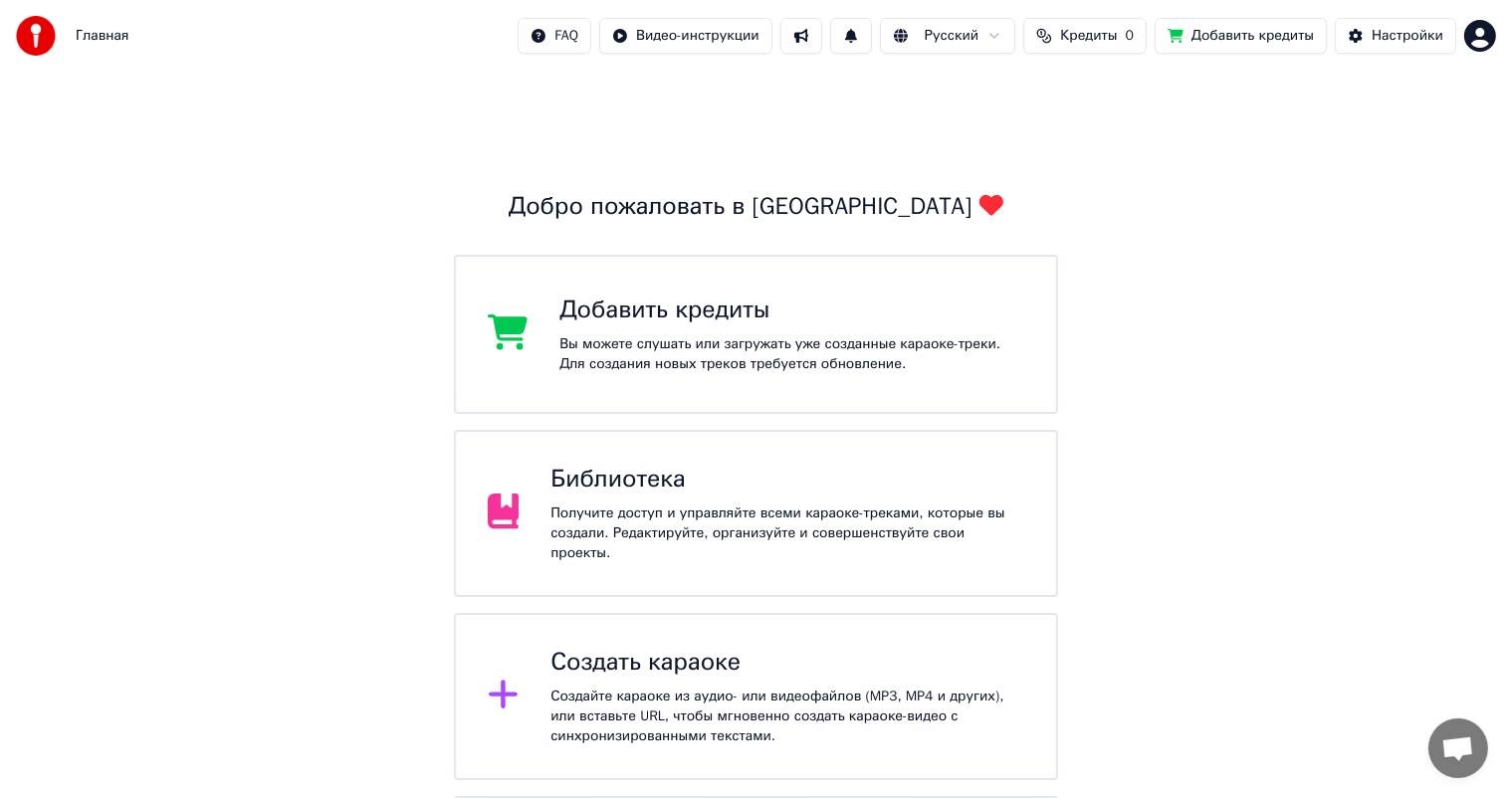 click on "Главная FAQ Видео-инструкции Русский Кредиты 0 Добавить кредиты Настройки Добро пожаловать в Youka Добавить кредиты Вы можете слушать или загружать уже созданные караоке-треки. Для создания новых треков требуется обновление. Библиотека Получите доступ и управляйте всеми караоке-треками, которые вы создали. Редактируйте, организуйте и совершенствуйте свои проекты. Создать караоке Создайте караоке из аудио- или видеофайлов (MP3, MP4 и других), или вставьте URL, чтобы мгновенно создать караоке-видео с синхронизированными текстами." at bounding box center [756, 488] 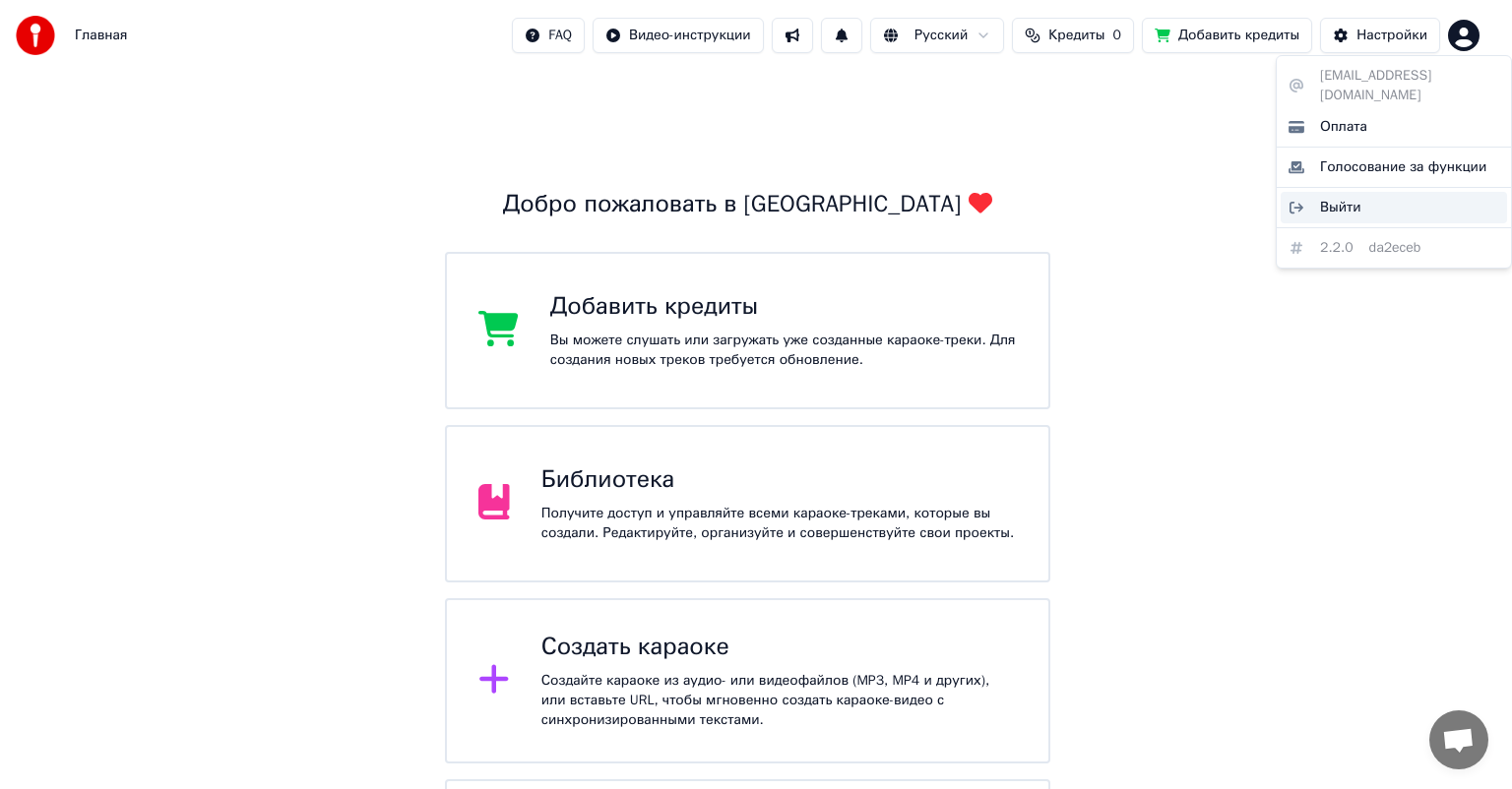 click on "Выйти" at bounding box center [1341, 208] 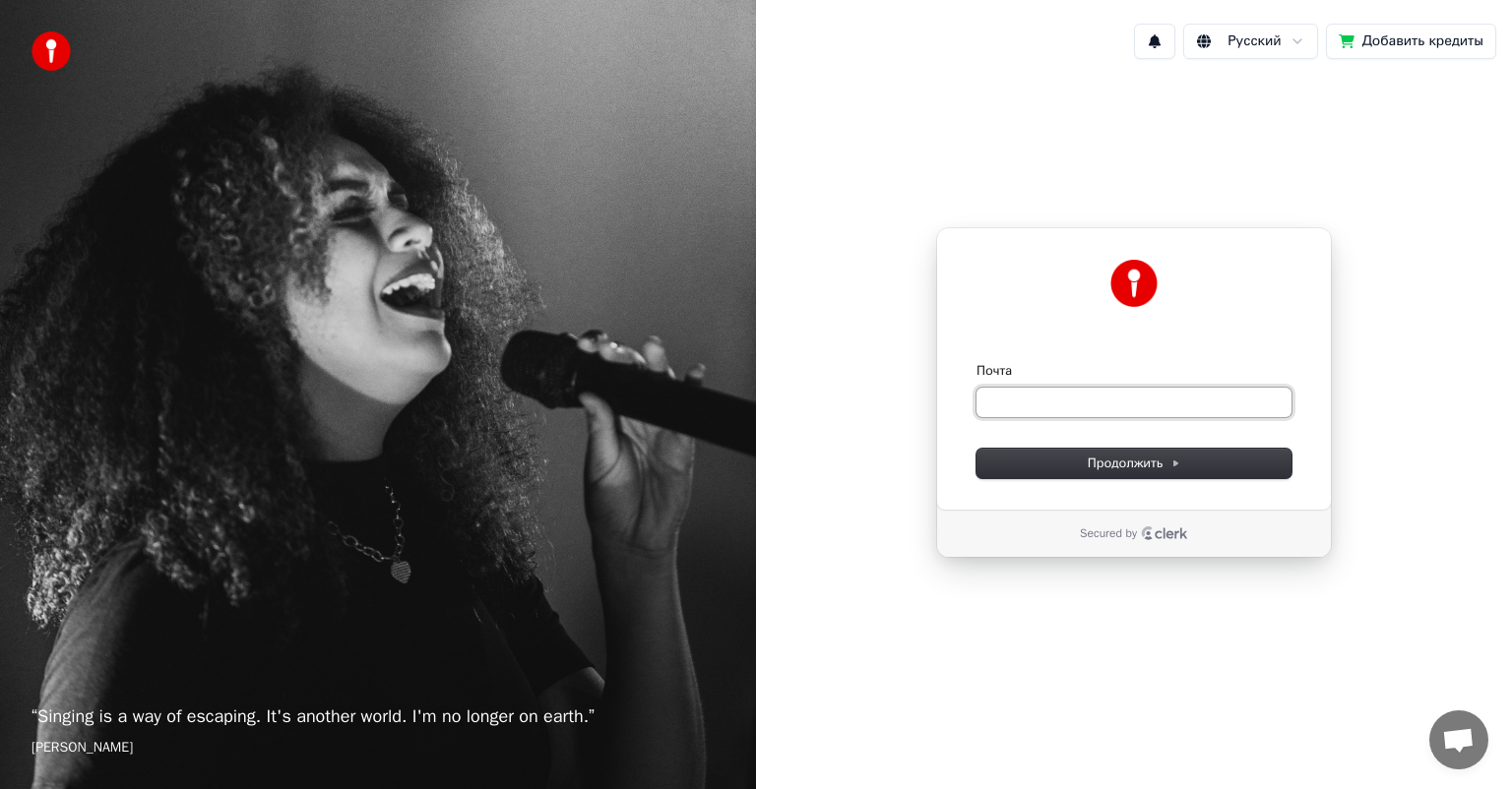 click on "Почта" at bounding box center [1134, 402] 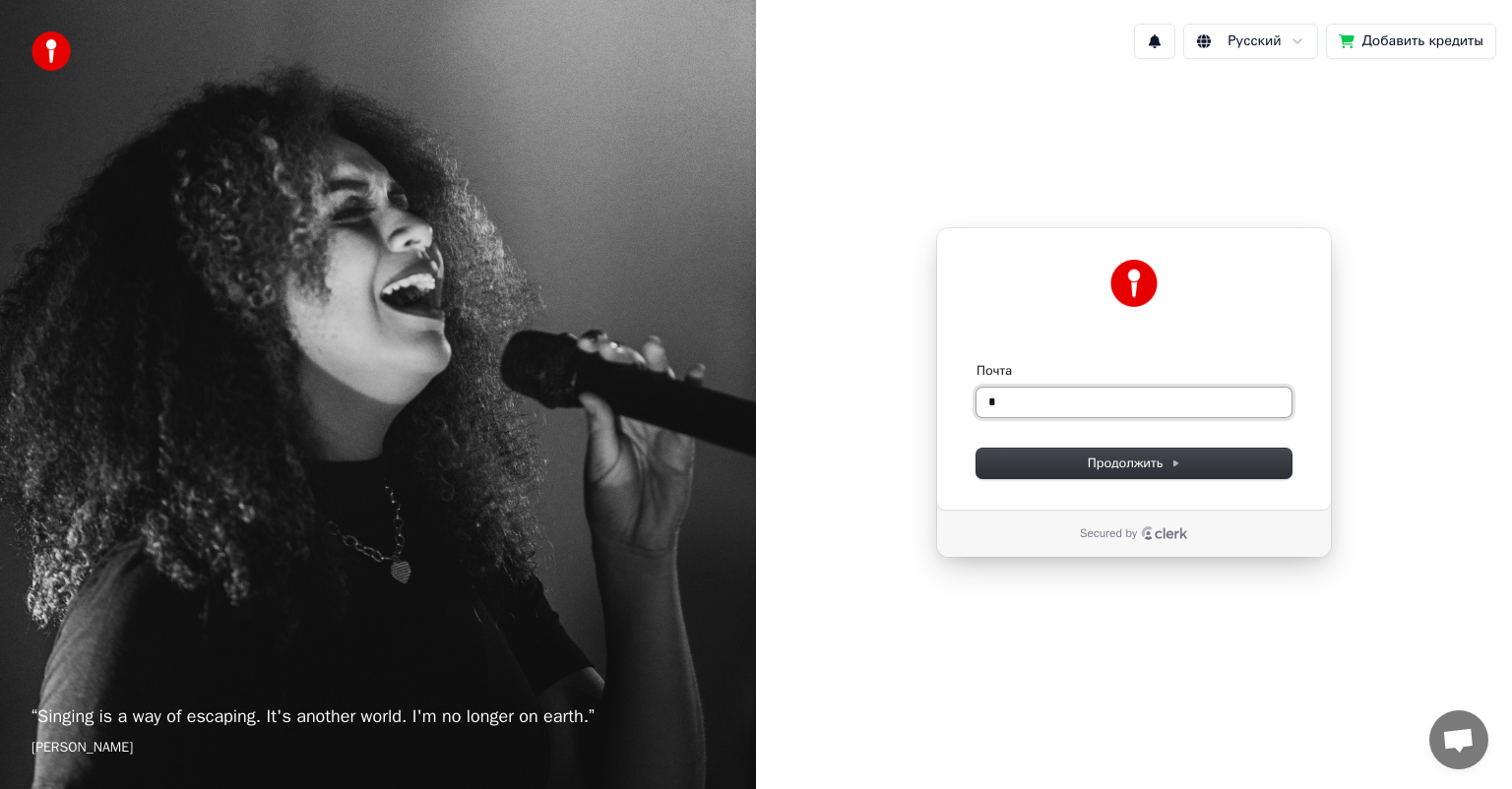 type on "*" 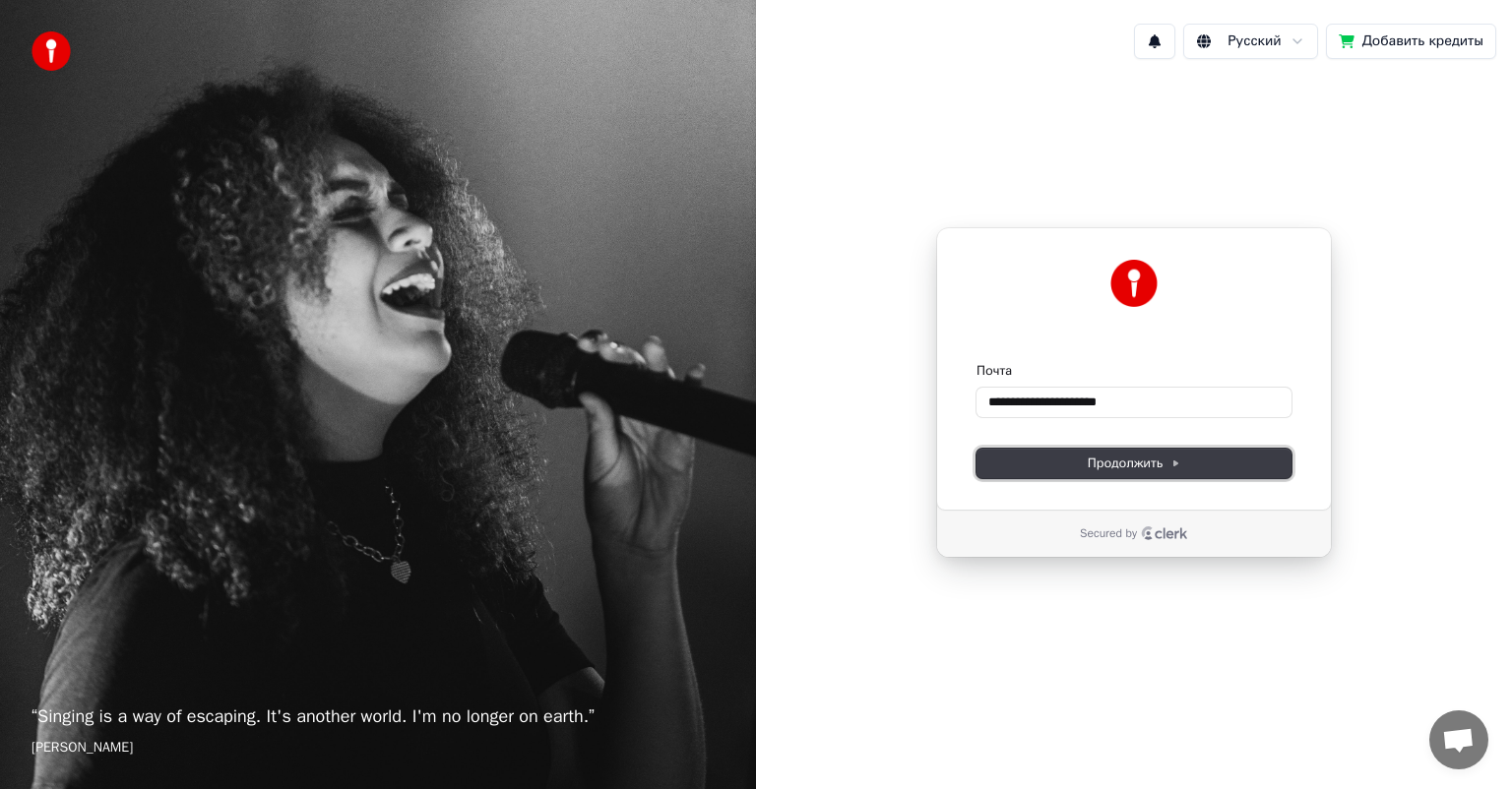 click on "Продолжить" at bounding box center (1134, 463) 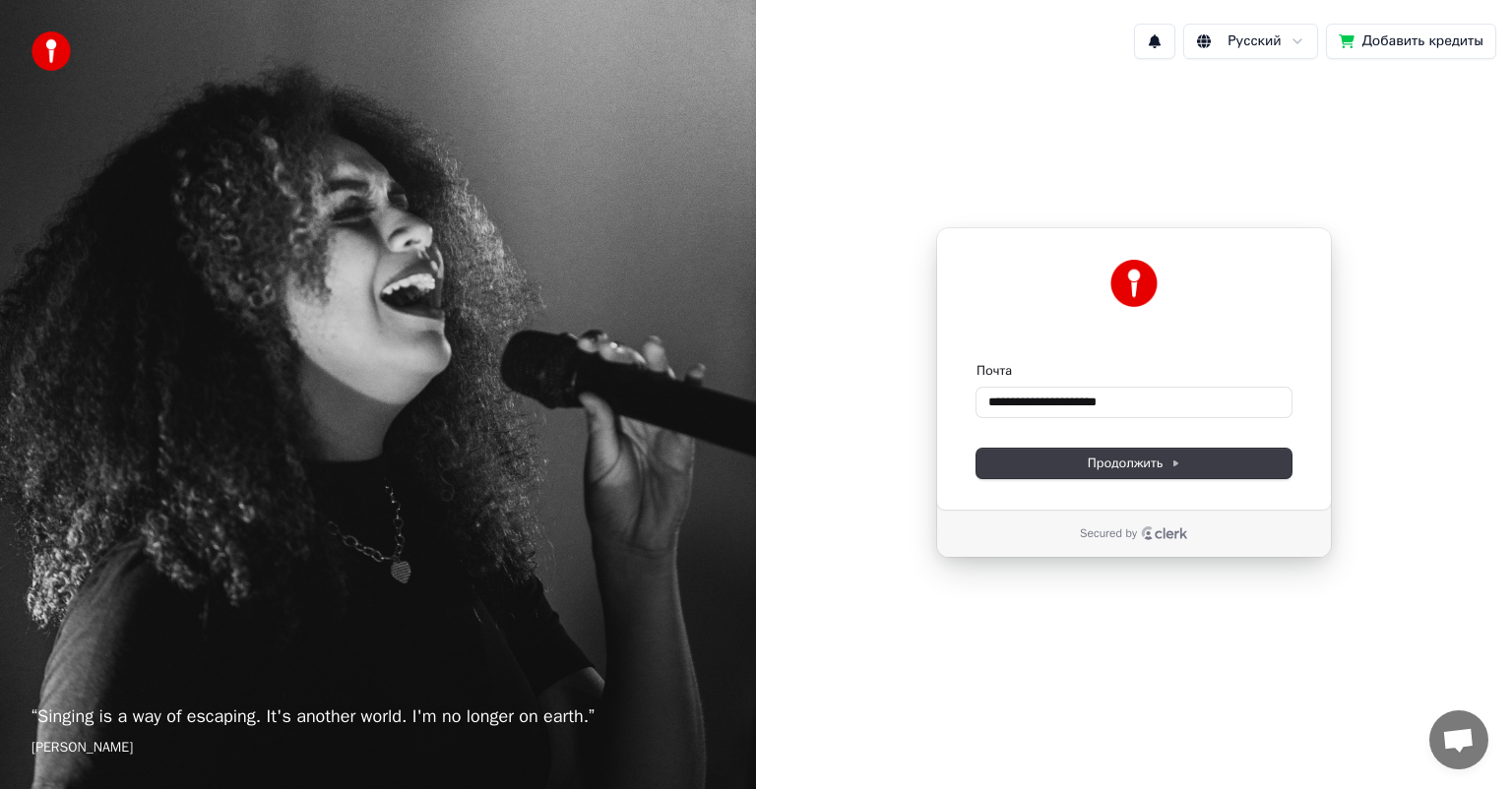 type on "**********" 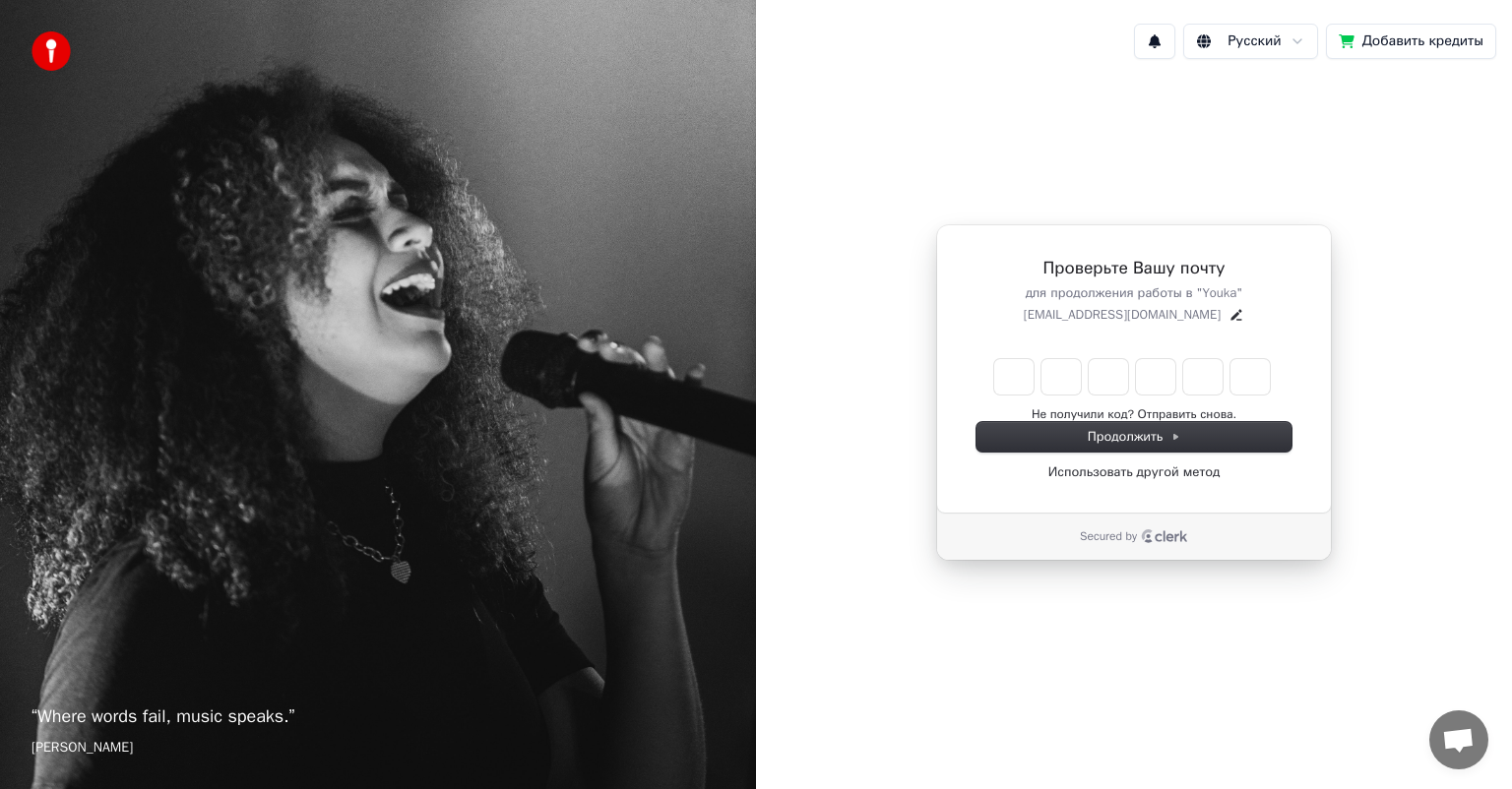 type on "*" 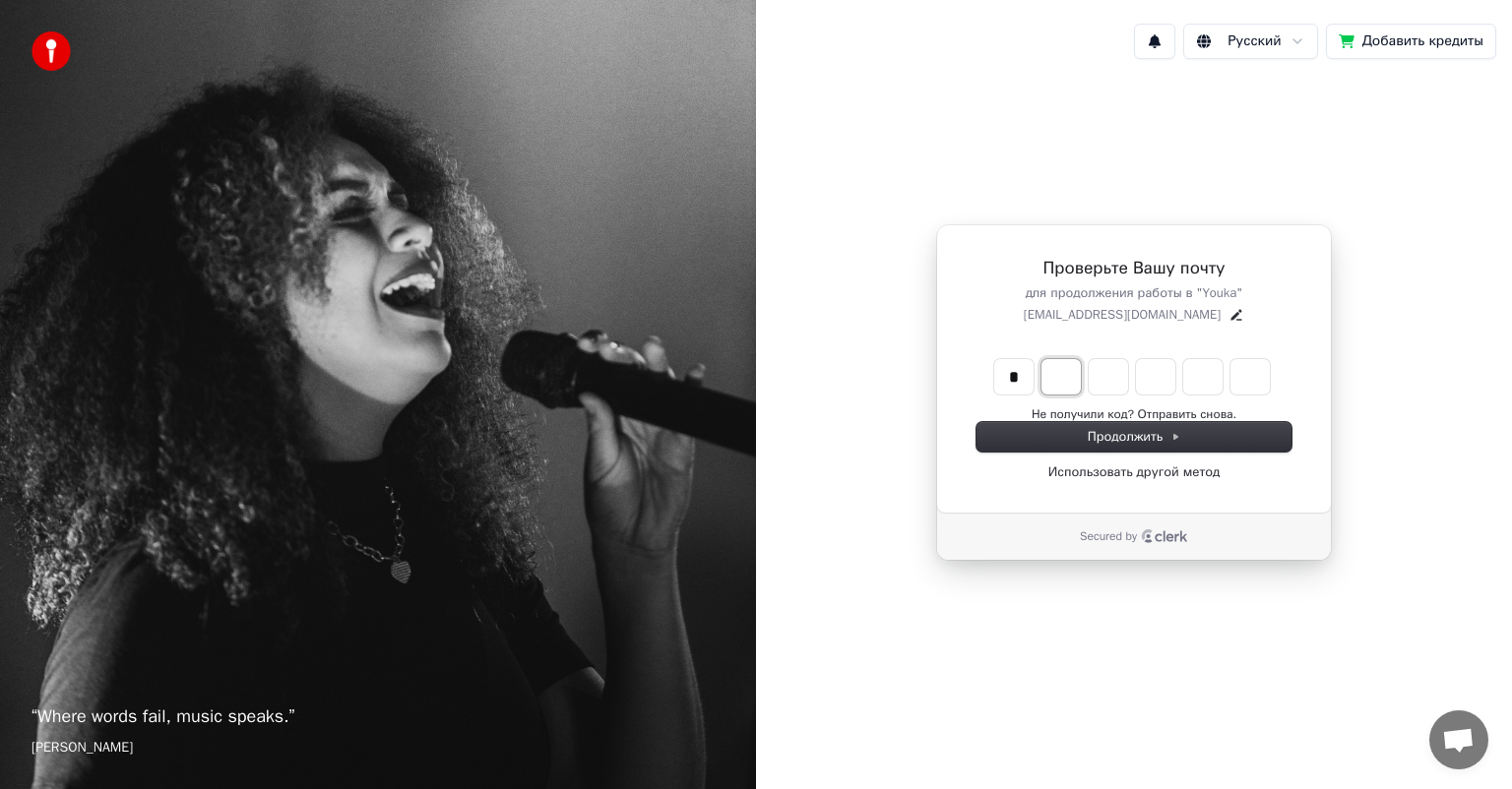 type on "*" 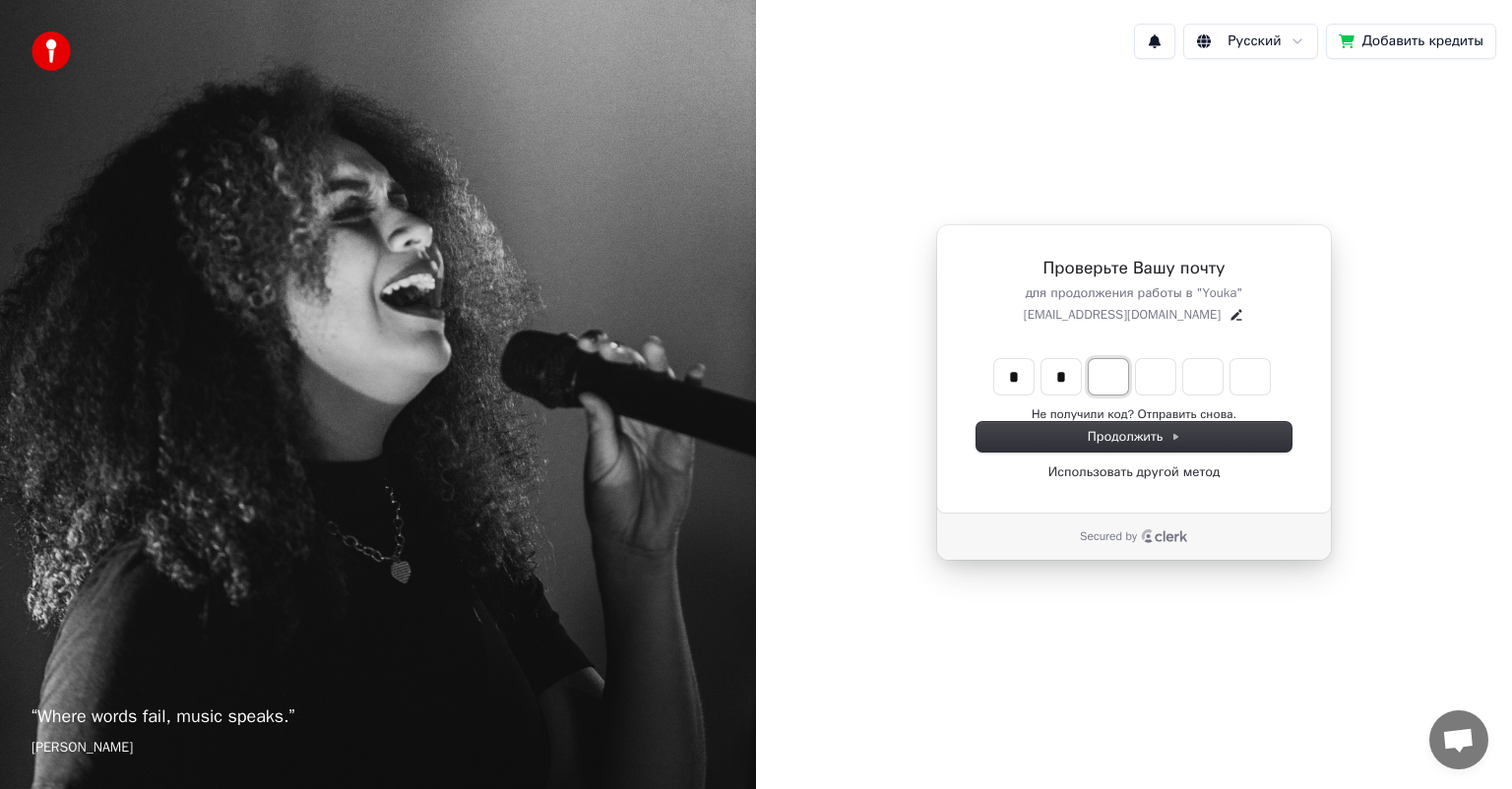 type on "**" 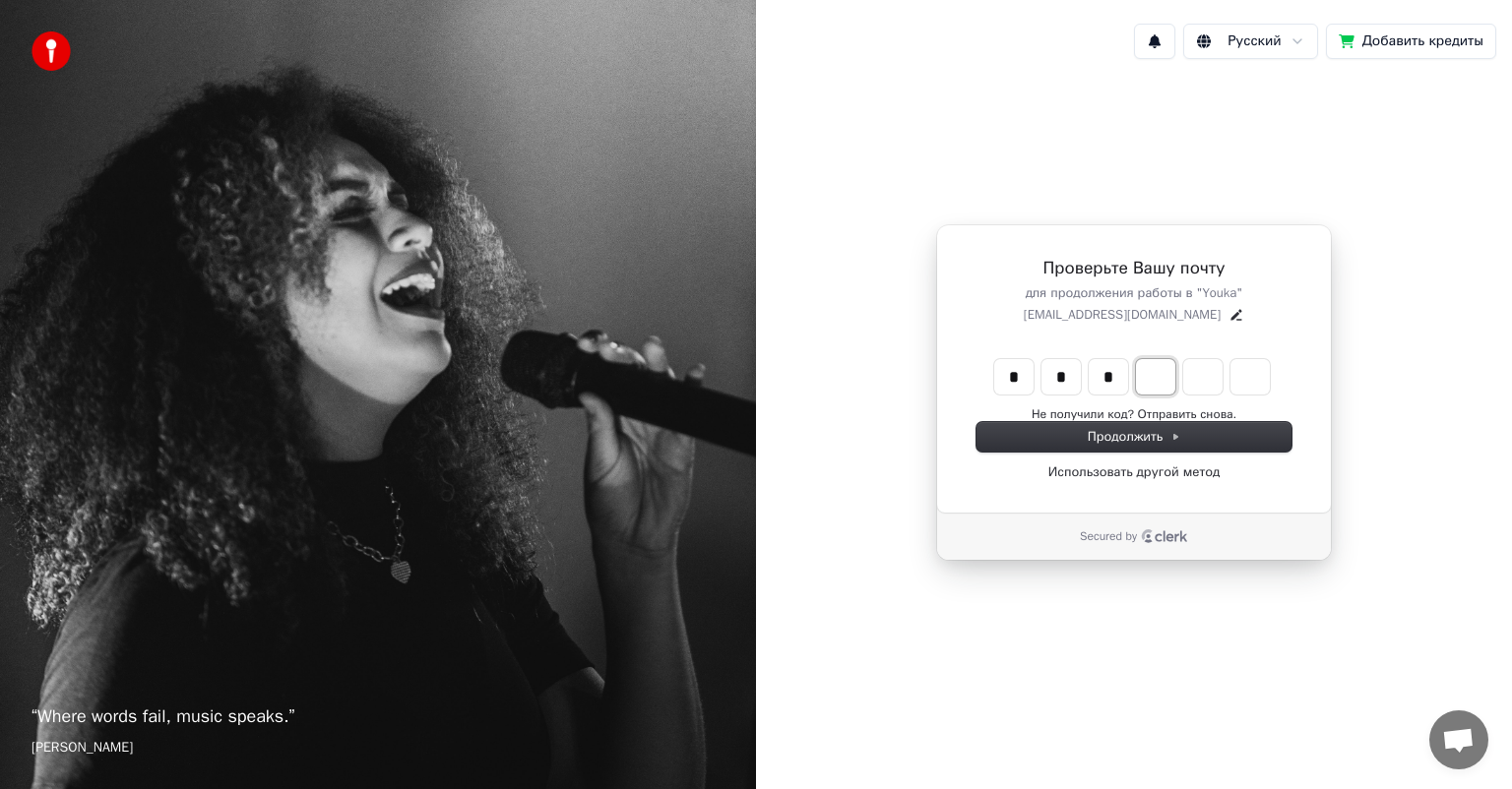 type on "***" 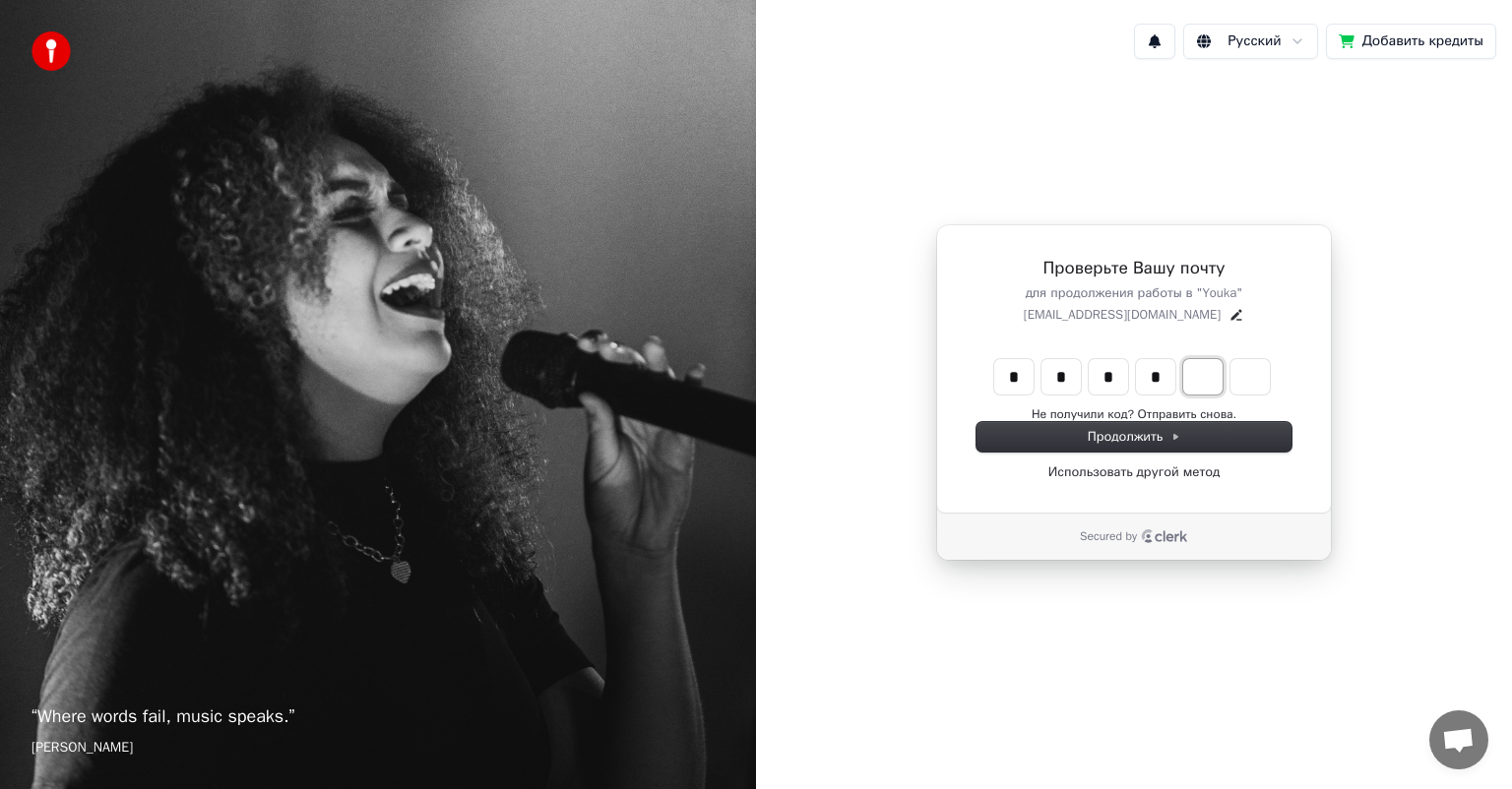 type on "****" 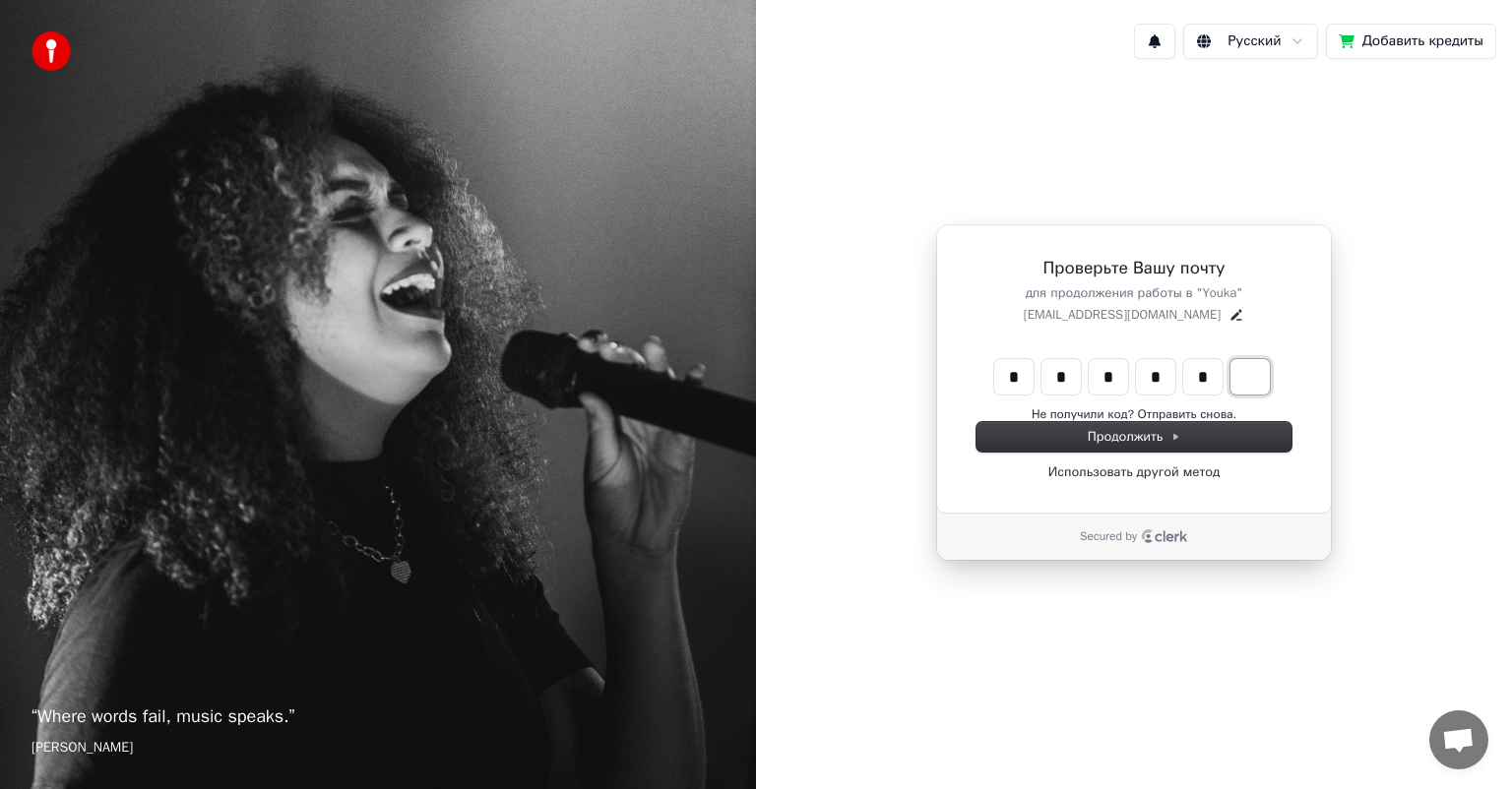 type on "******" 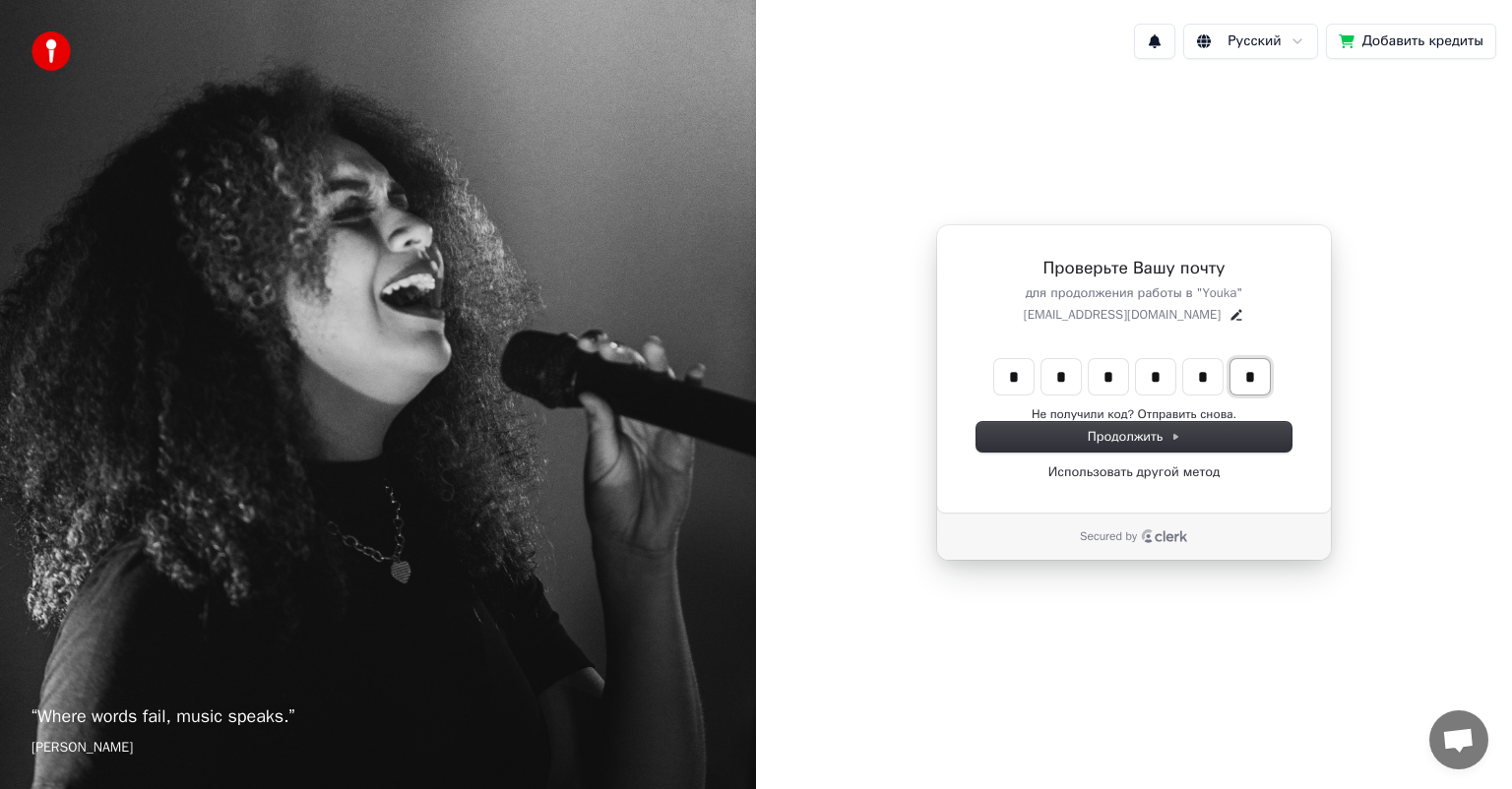 type on "*" 